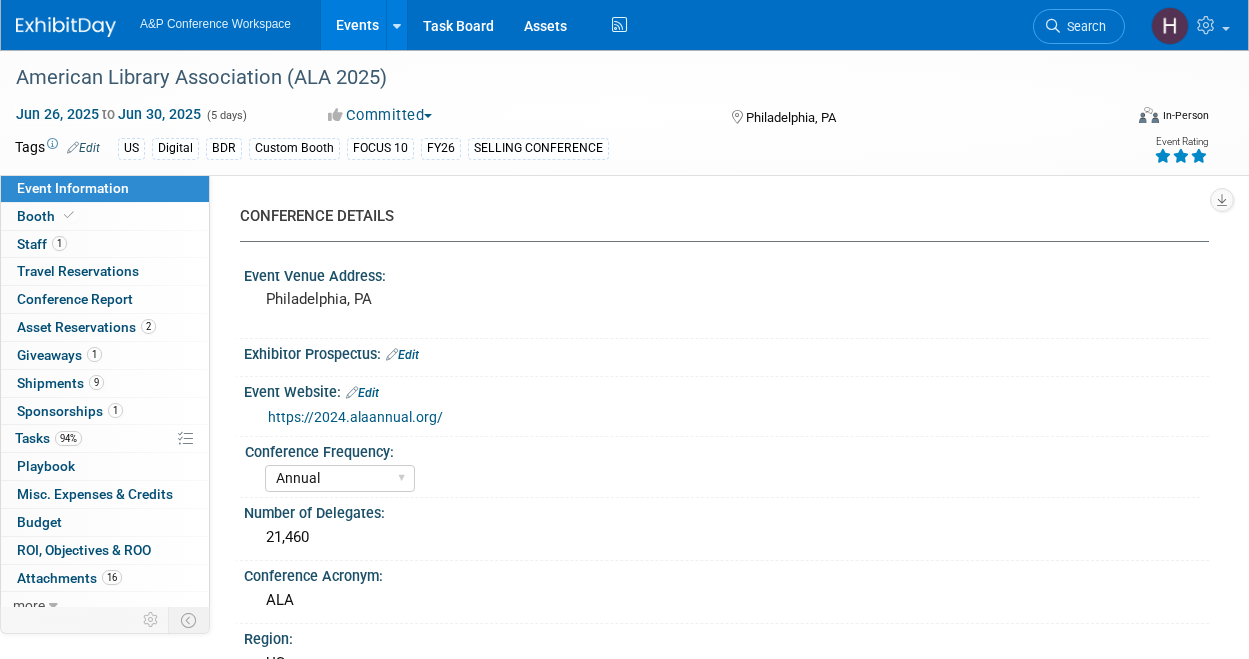 select on "Annual" 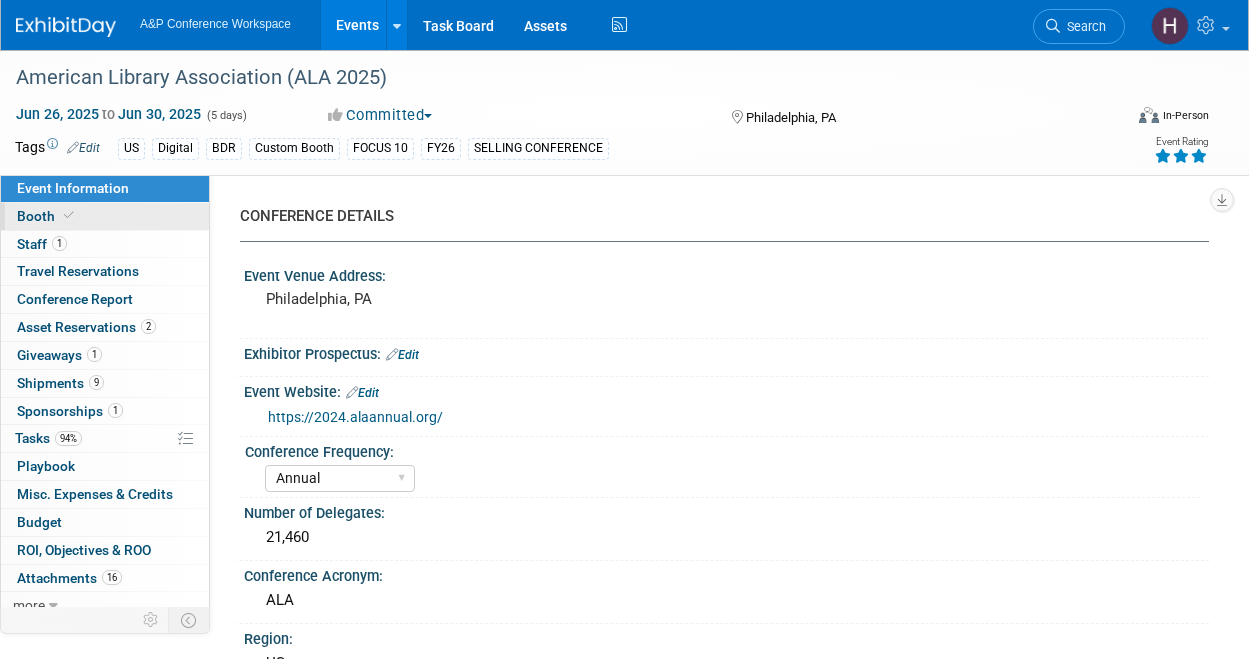 click on "Booth" at bounding box center [105, 216] 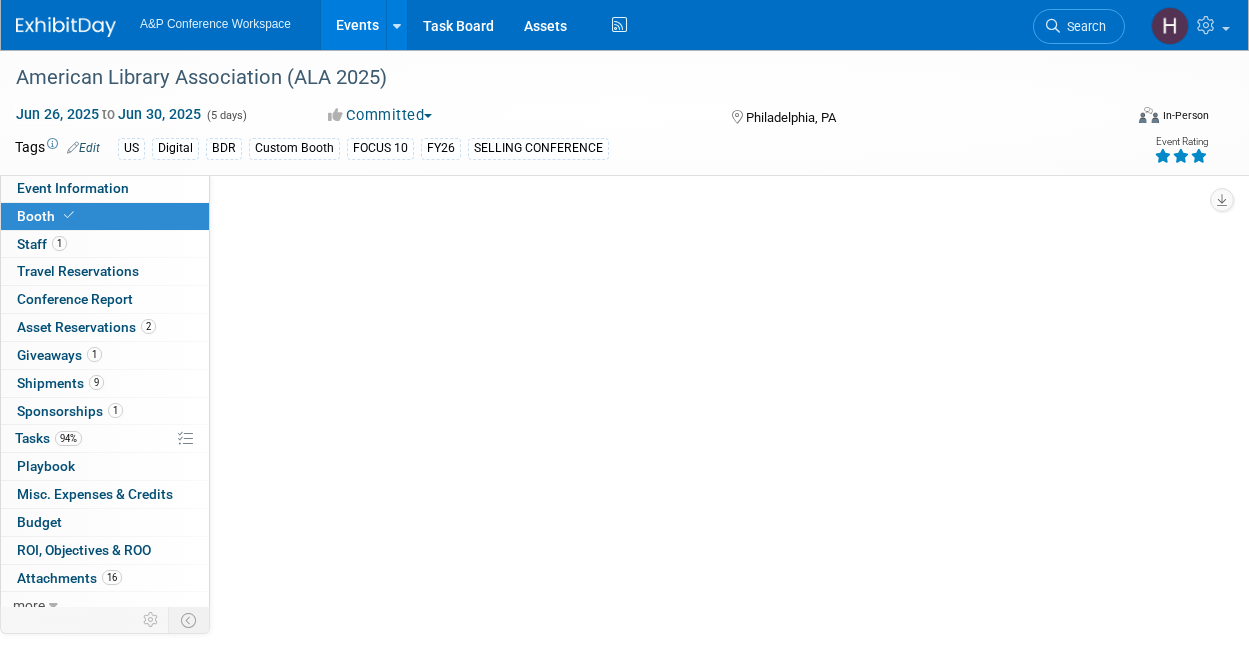 select on "DIGI" 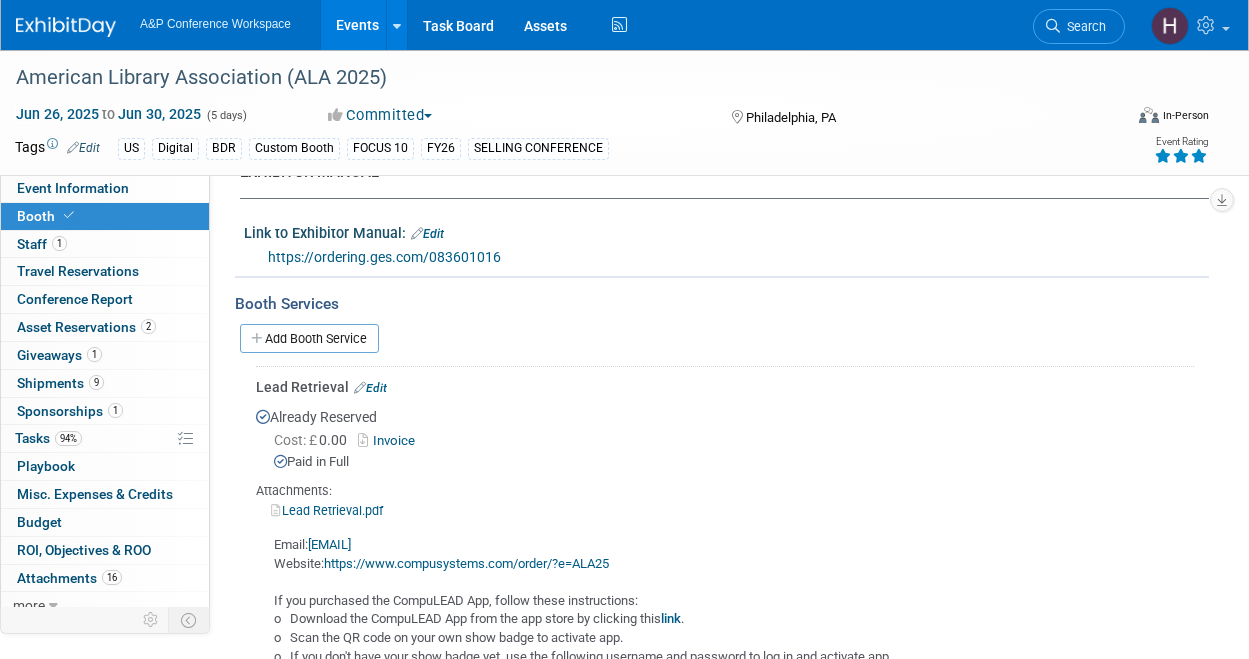 scroll, scrollTop: 757, scrollLeft: 0, axis: vertical 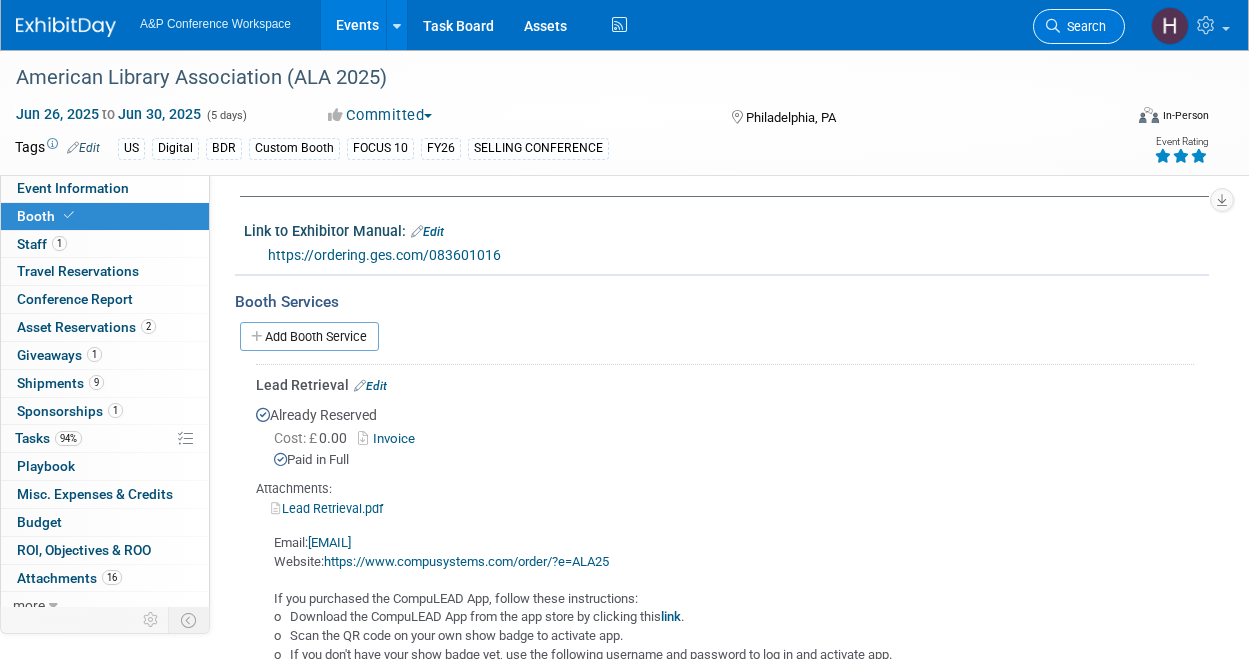 click on "Search" at bounding box center [1083, 26] 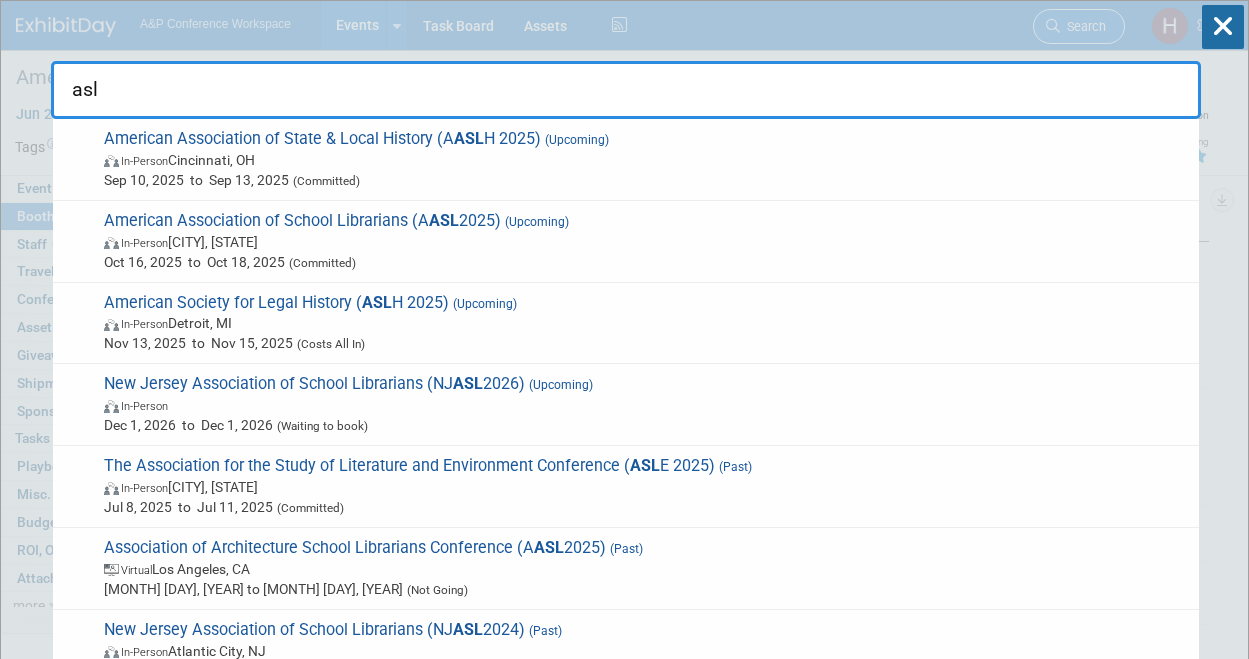 type on "aslh" 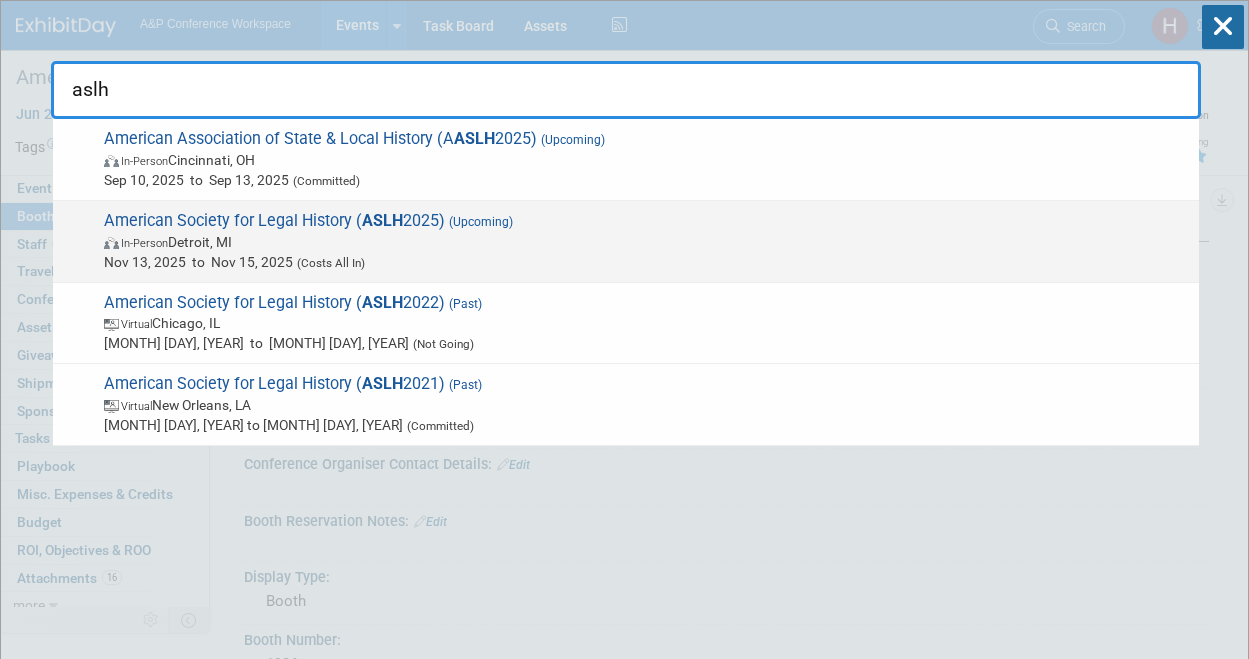 click on "American Society for Legal History ( ASLH  [YEAR])  (Upcoming)  In-Person     [CITY], [STATE] [MONTH] [DAY], [YEAR]  to  [MONTH] [DAY], [YEAR]  (Costs All In)" at bounding box center (626, 242) 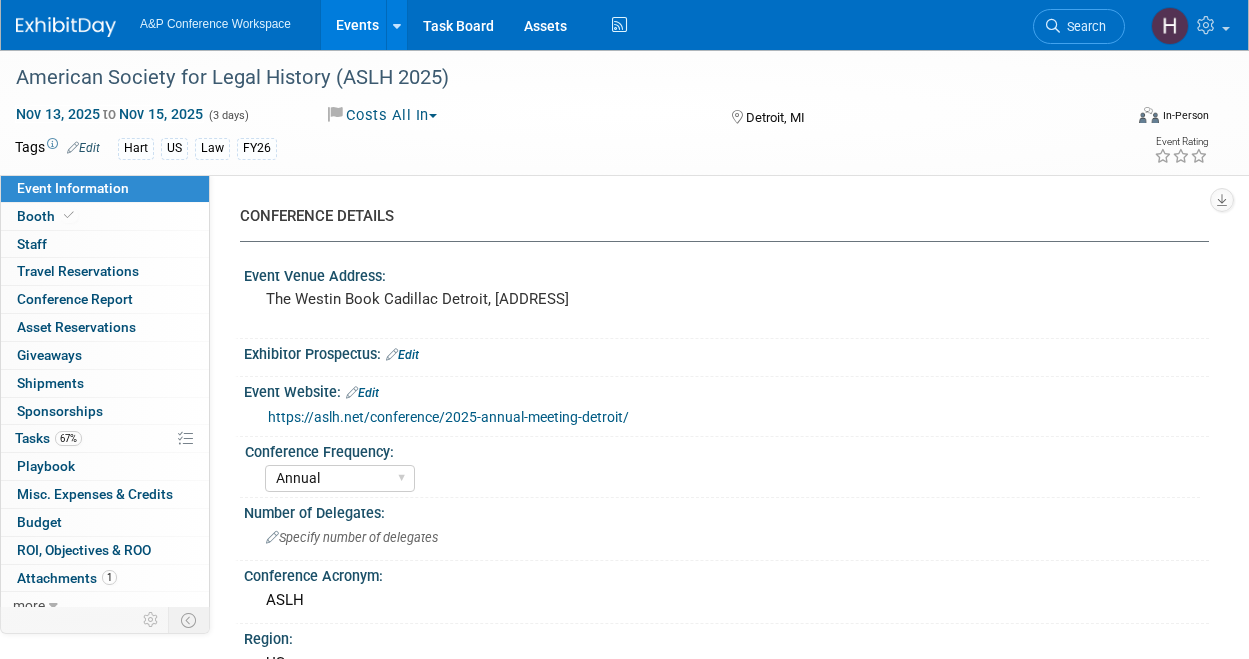 select on "Annual" 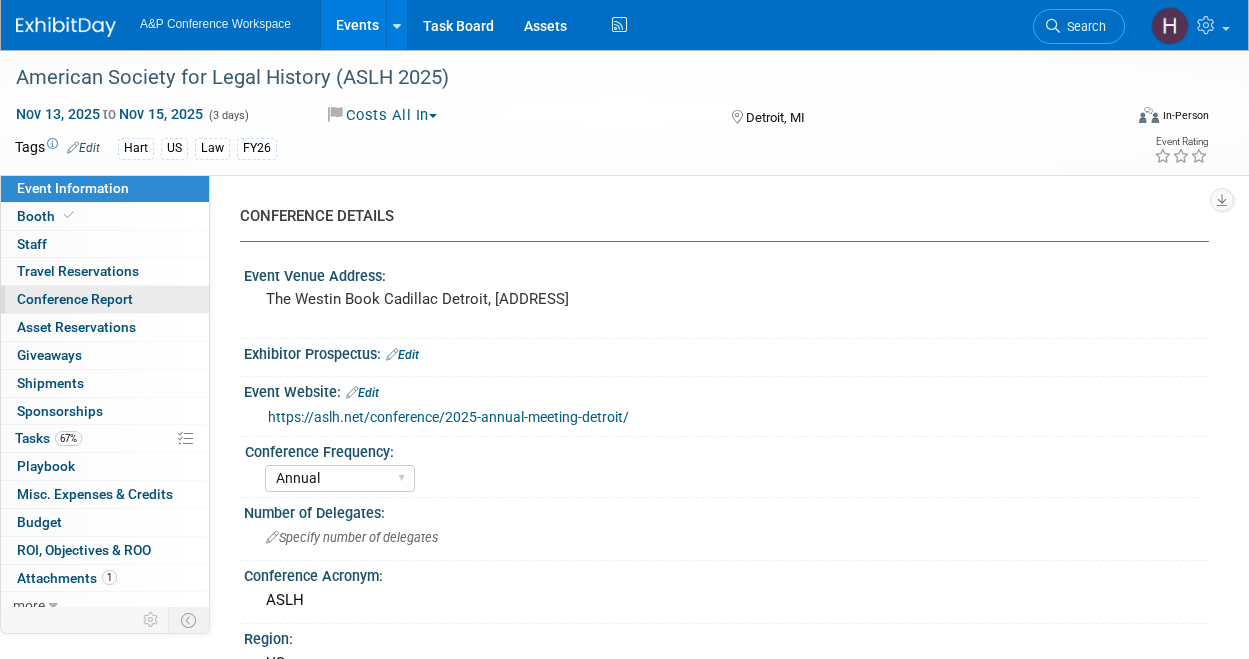 scroll, scrollTop: 0, scrollLeft: 0, axis: both 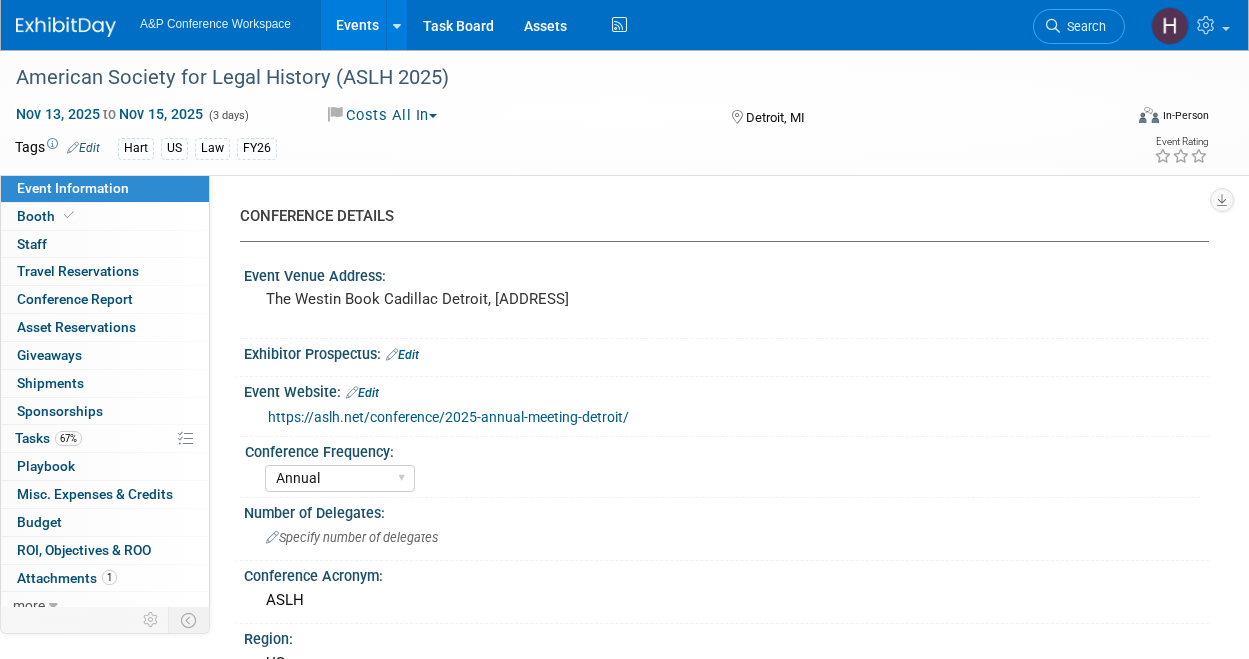 click on "Booth
Booth" at bounding box center [105, 217] 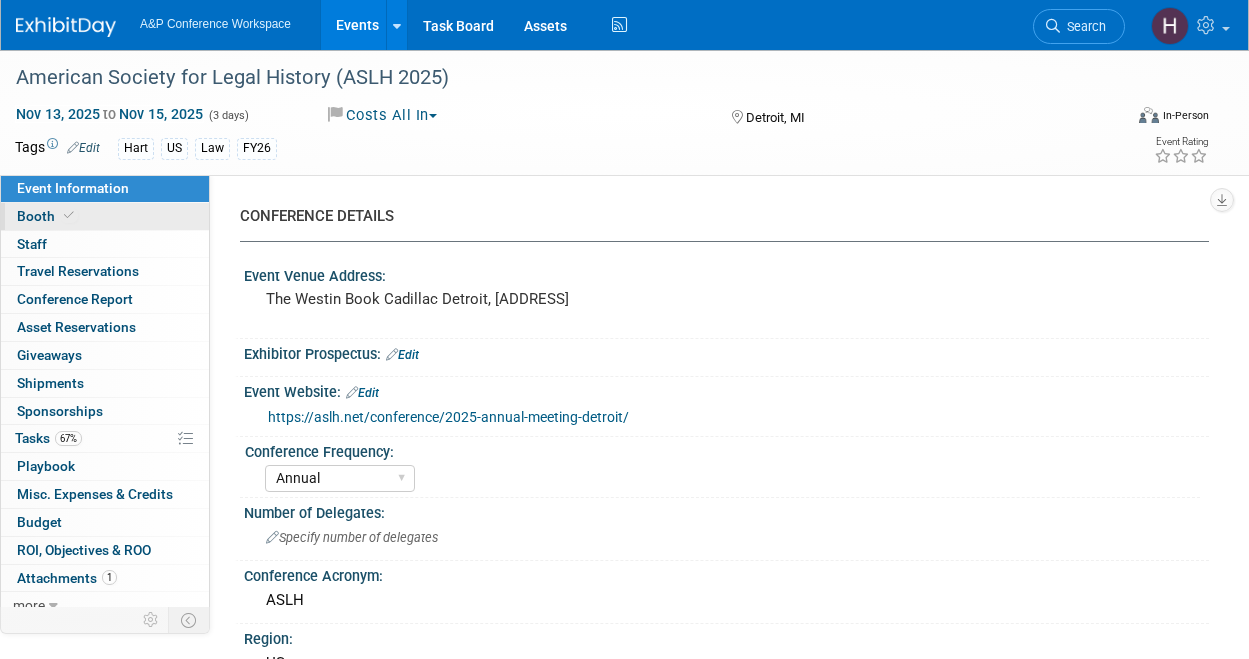 click on "Booth" at bounding box center (105, 216) 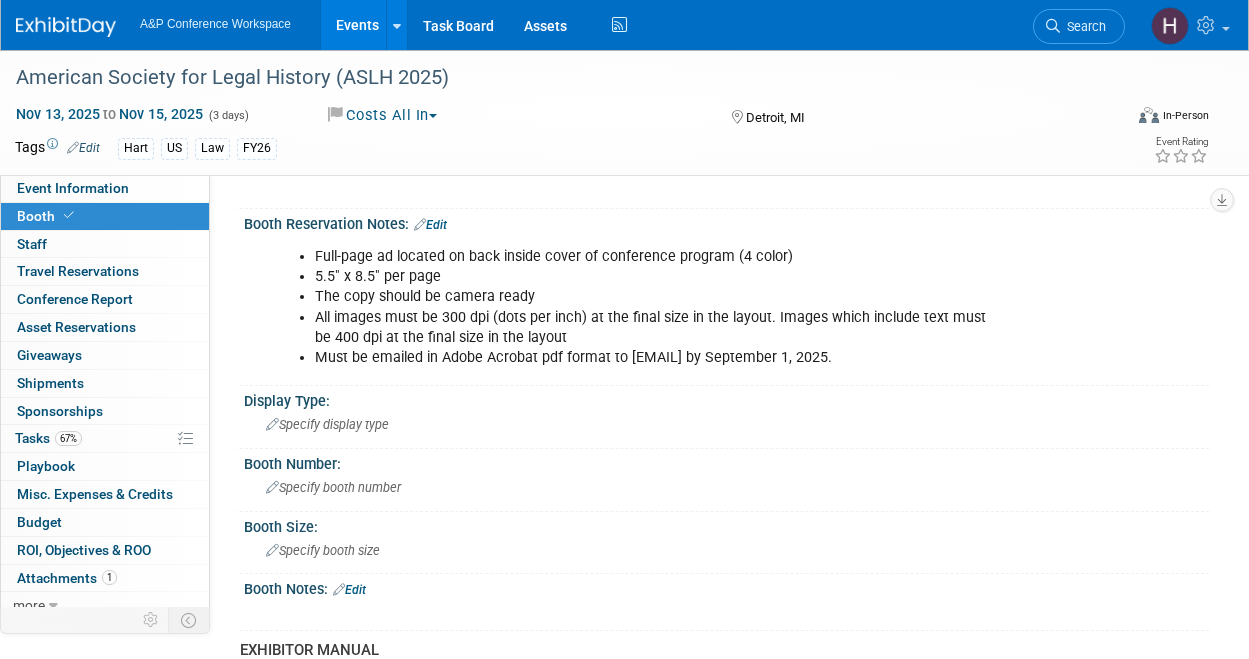 scroll, scrollTop: 321, scrollLeft: 0, axis: vertical 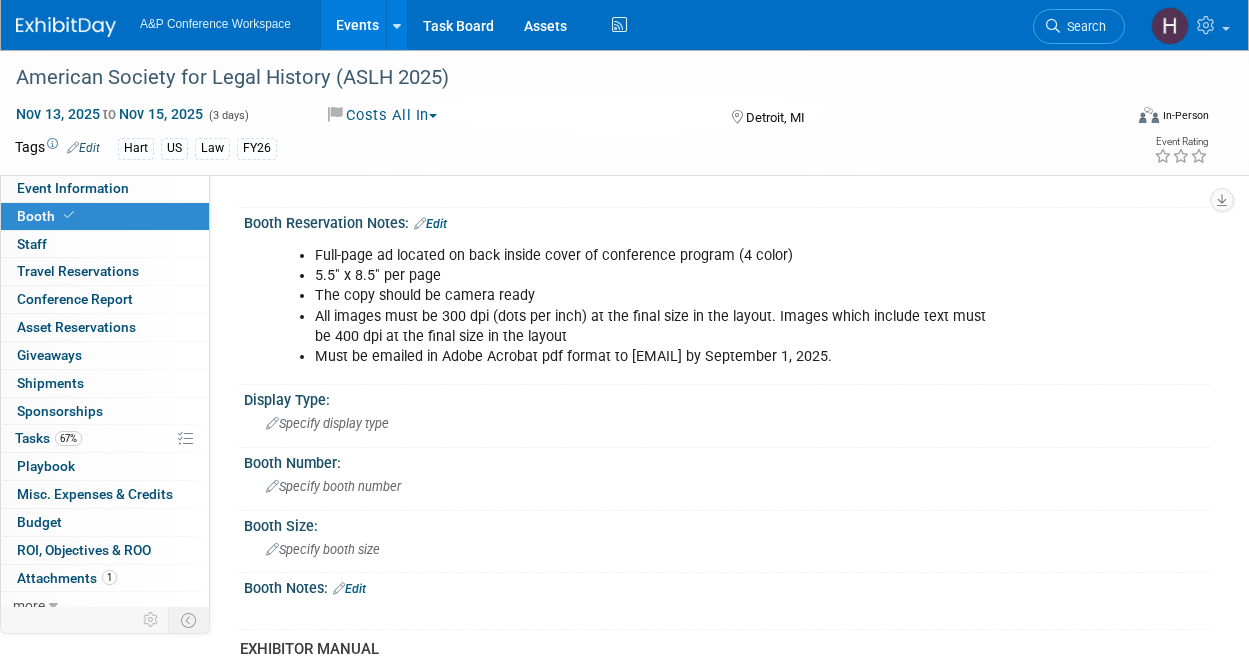 drag, startPoint x: 310, startPoint y: 255, endPoint x: 919, endPoint y: 363, distance: 618.5022 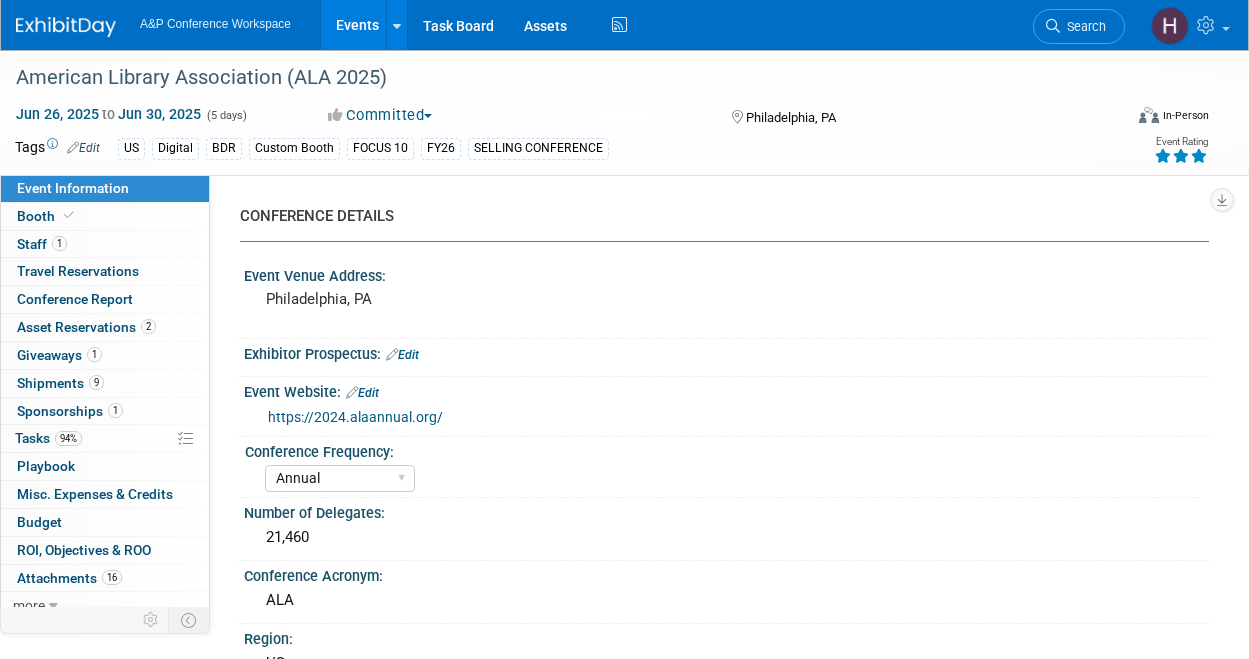 select on "Annual" 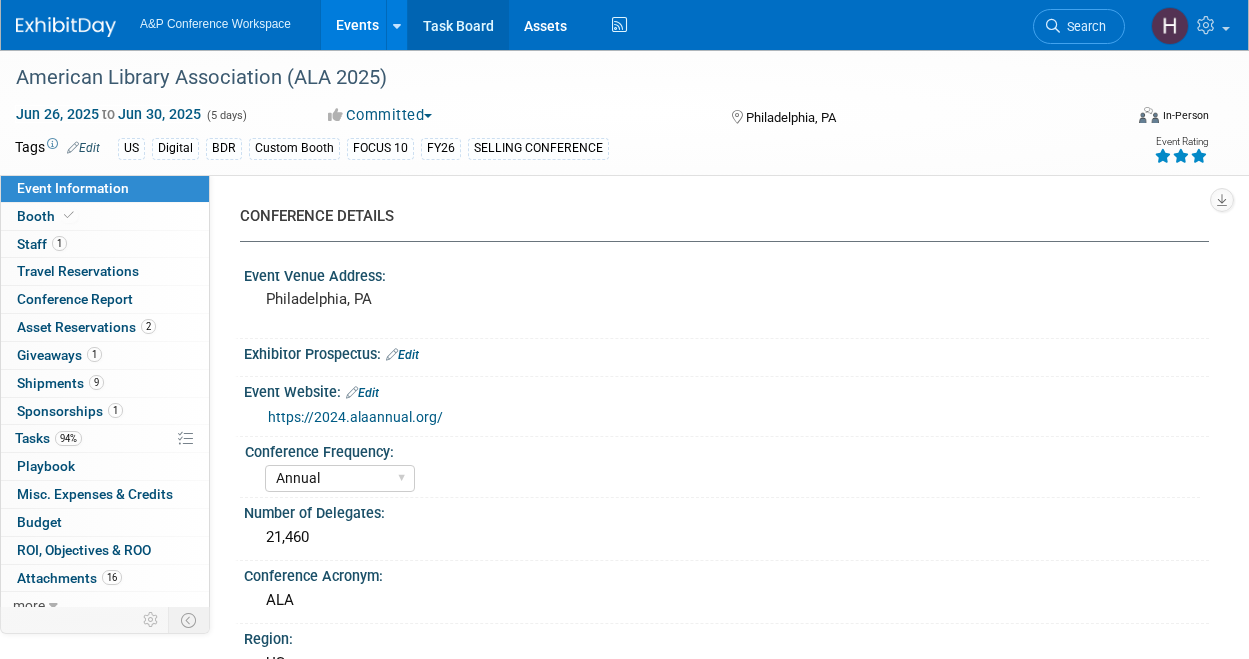 click on "Task Board" at bounding box center [458, 25] 